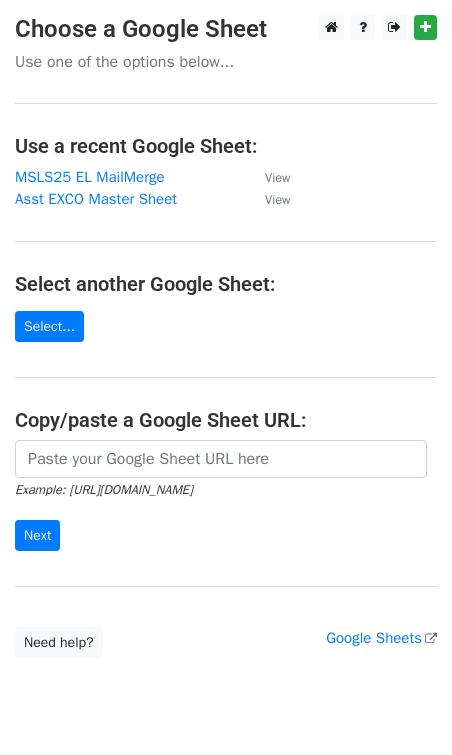 scroll, scrollTop: 0, scrollLeft: 0, axis: both 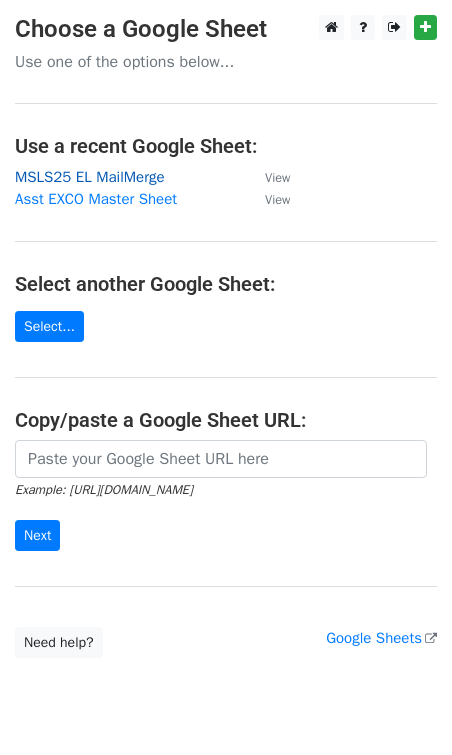 click on "MSLS25 EL MailMerge" at bounding box center (90, 177) 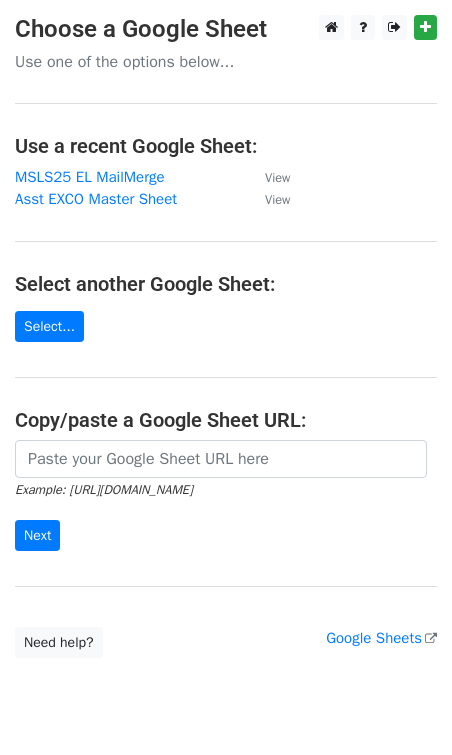 scroll, scrollTop: 35, scrollLeft: 0, axis: vertical 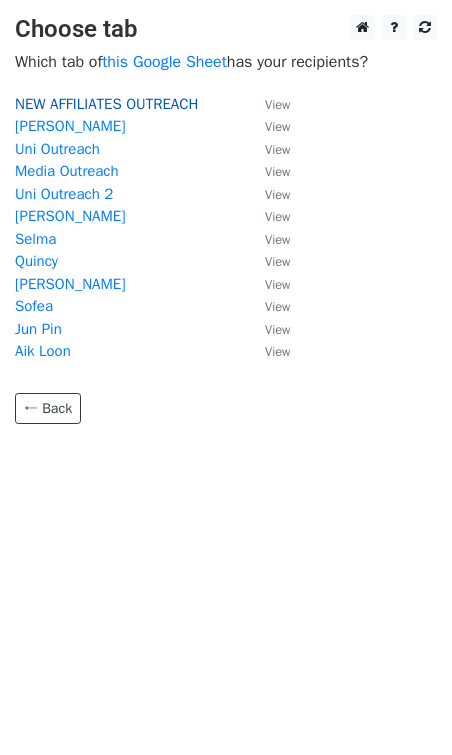 click on "NEW AFFILIATES OUTREACH" at bounding box center [106, 104] 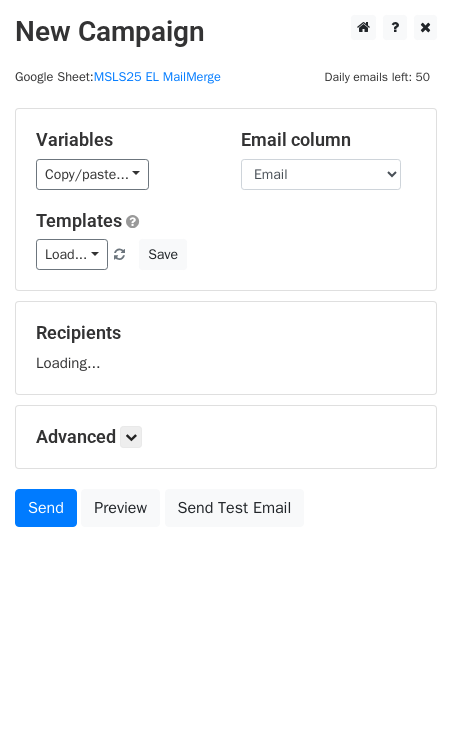 scroll, scrollTop: 0, scrollLeft: 0, axis: both 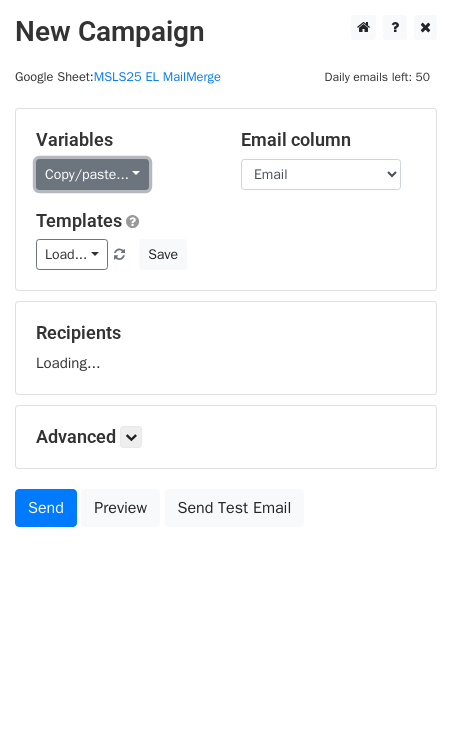 click on "Copy/paste..." at bounding box center [92, 174] 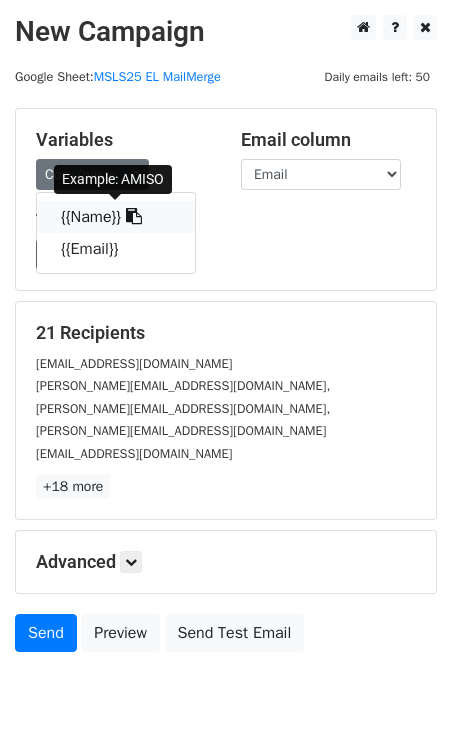 click at bounding box center [134, 216] 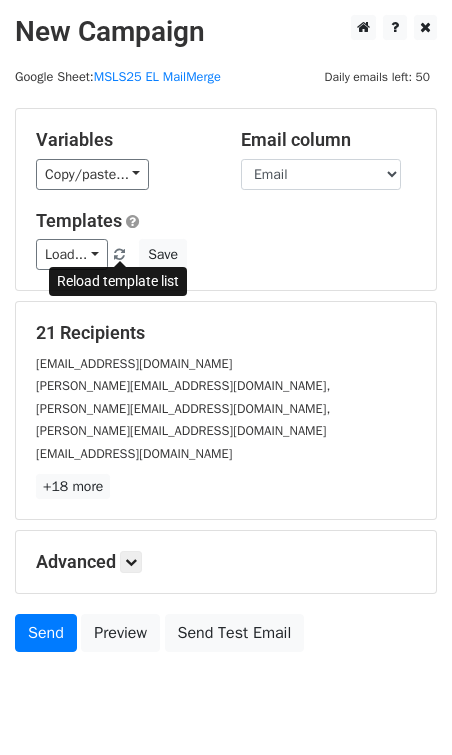click at bounding box center (119, 255) 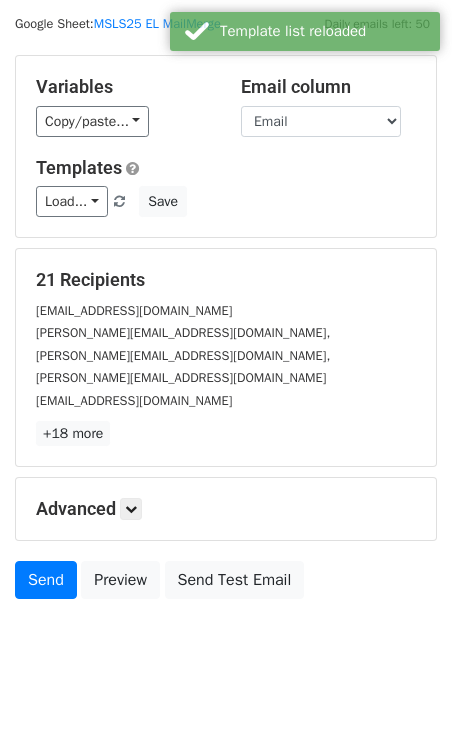 scroll, scrollTop: 67, scrollLeft: 0, axis: vertical 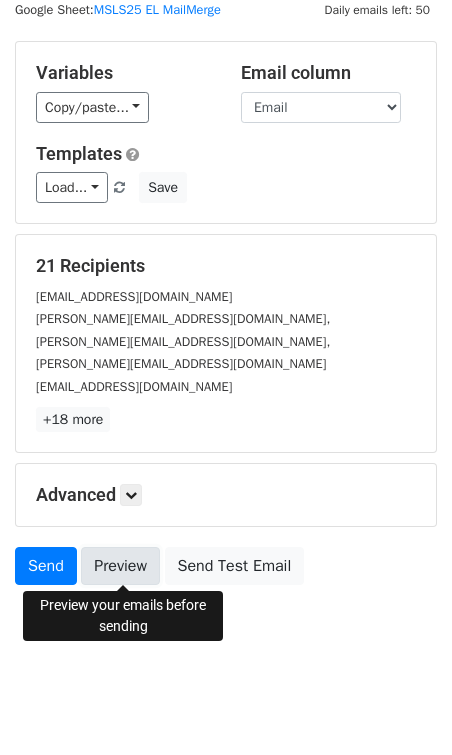 click on "Preview" at bounding box center (120, 566) 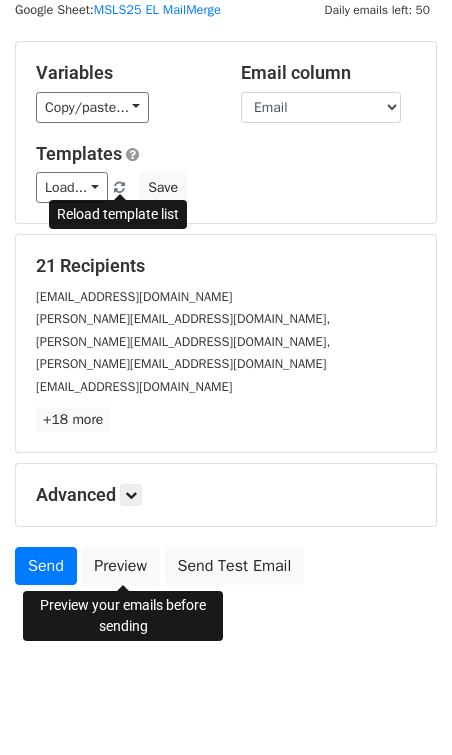 click at bounding box center [119, 188] 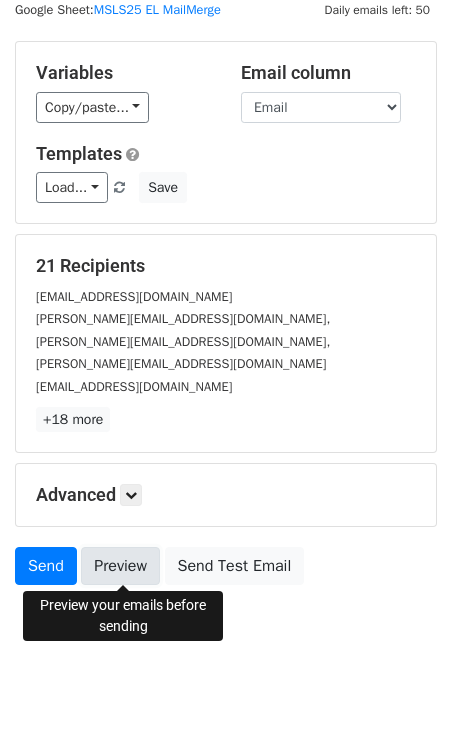 click on "Preview" at bounding box center [120, 566] 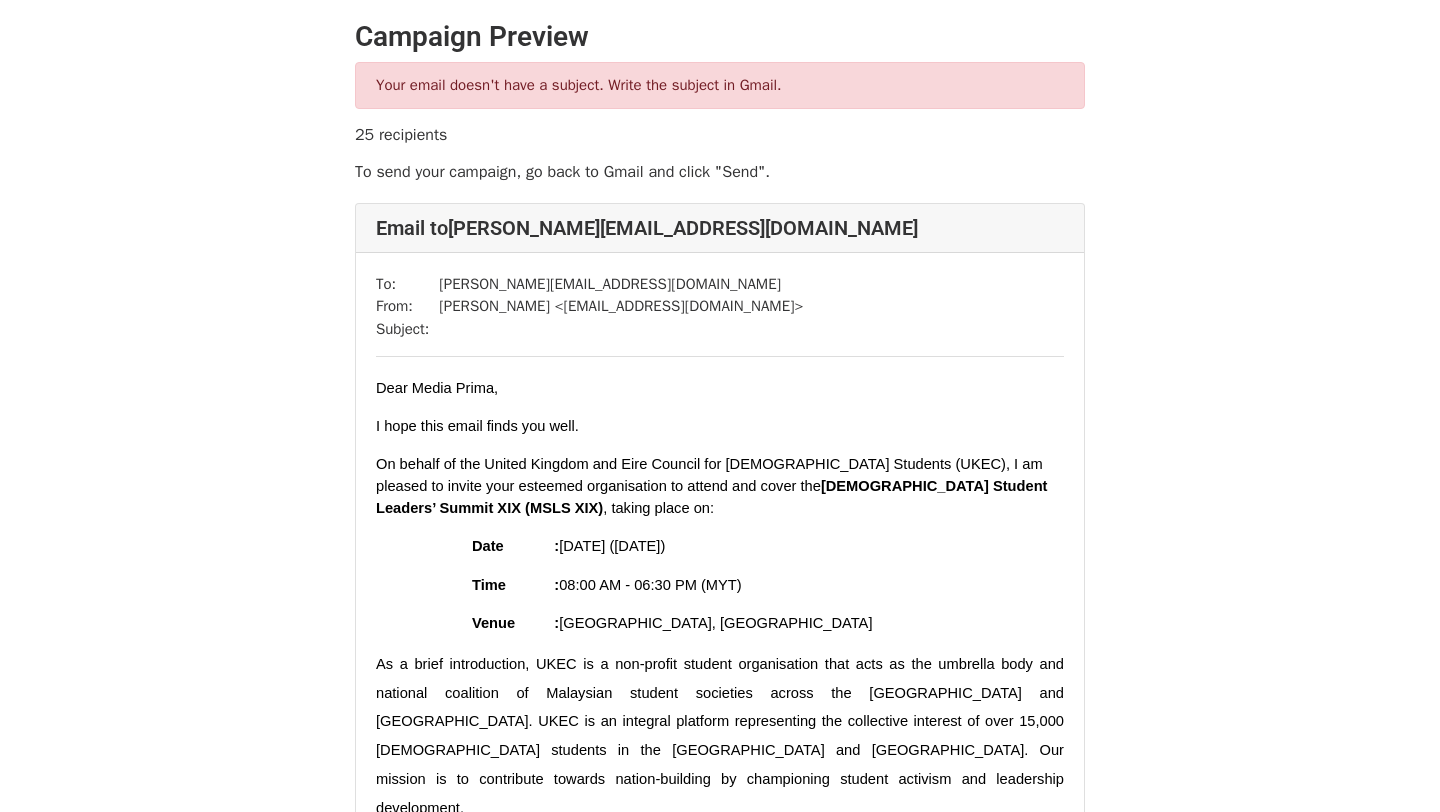 scroll, scrollTop: 0, scrollLeft: 0, axis: both 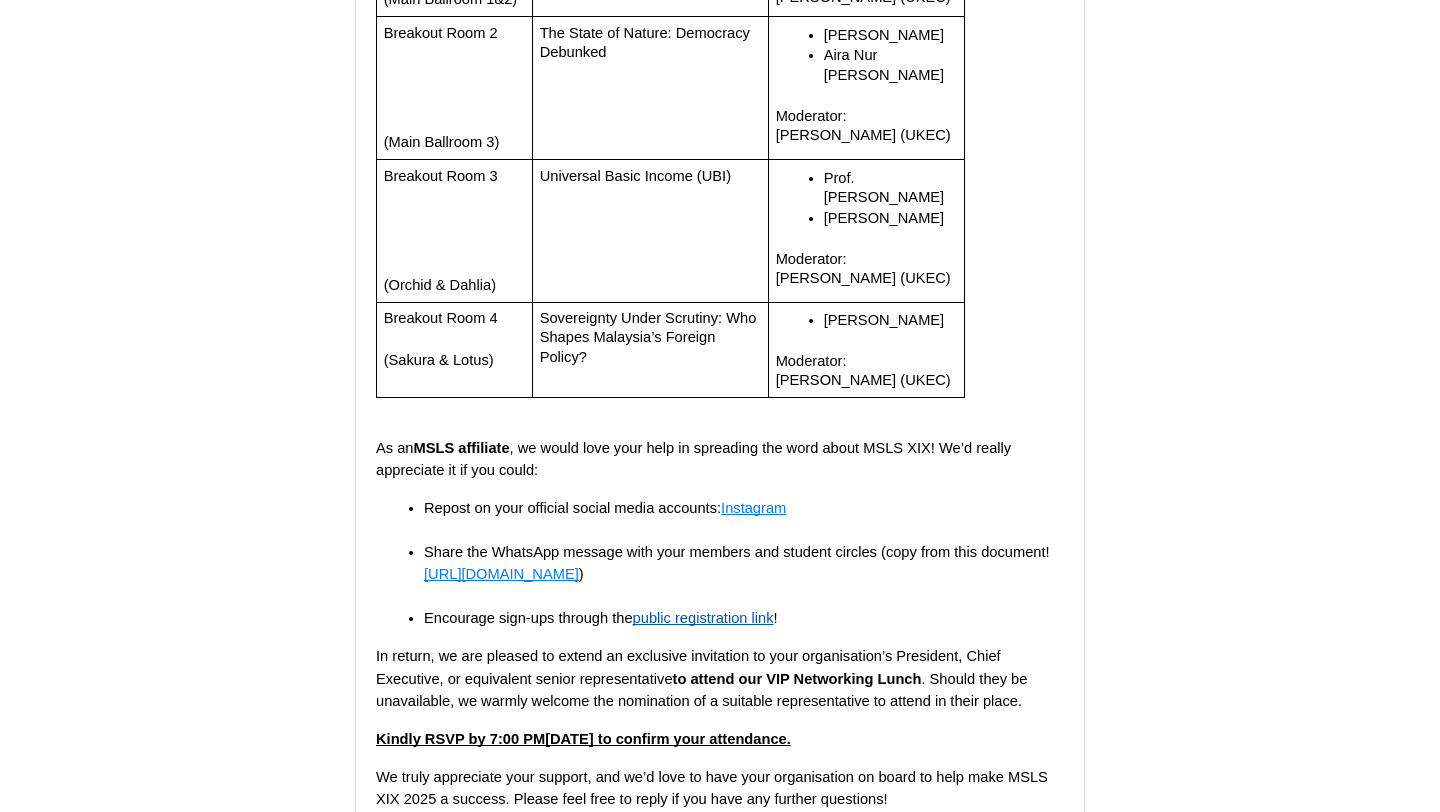 click on "public registration link" at bounding box center (703, -7962) 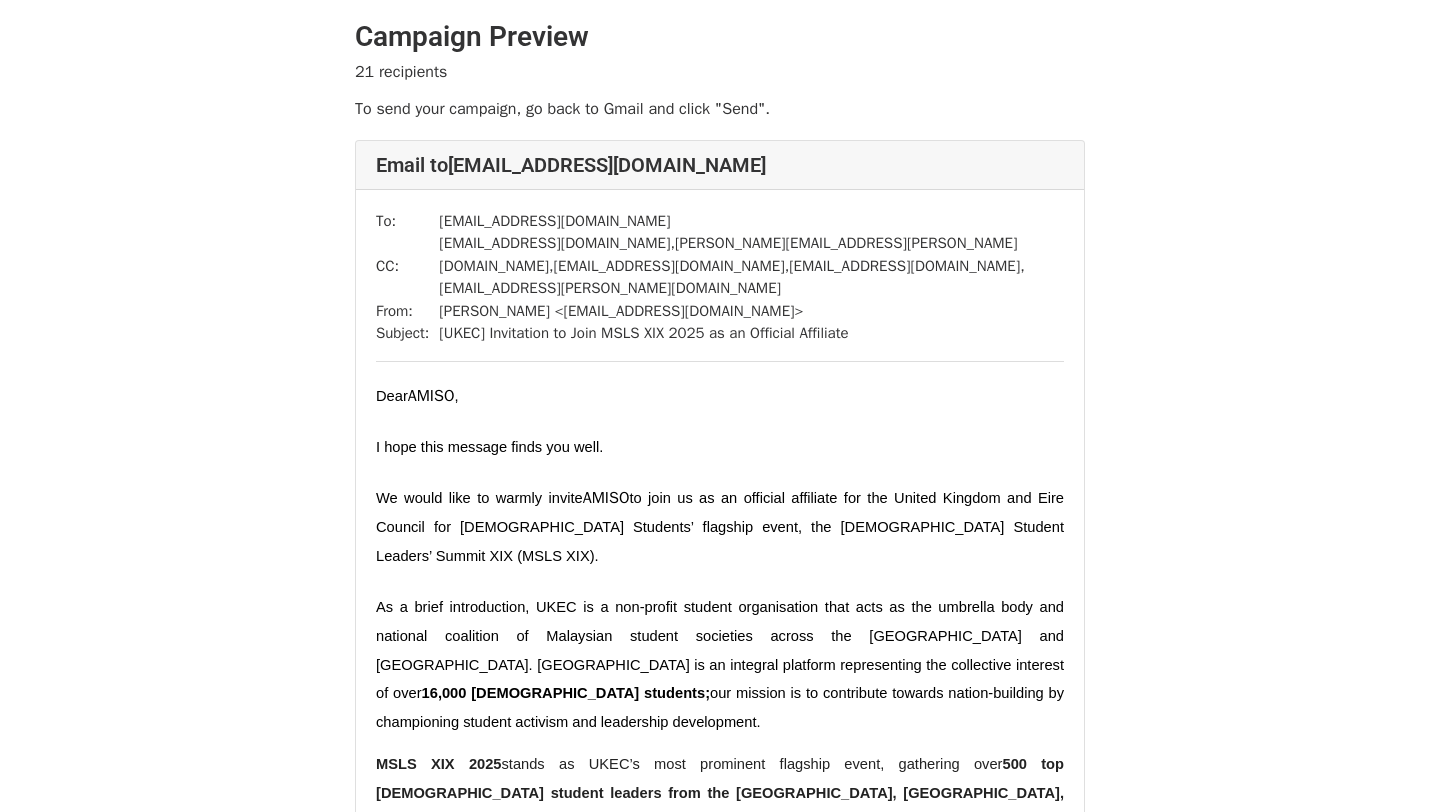 scroll, scrollTop: 11535, scrollLeft: 0, axis: vertical 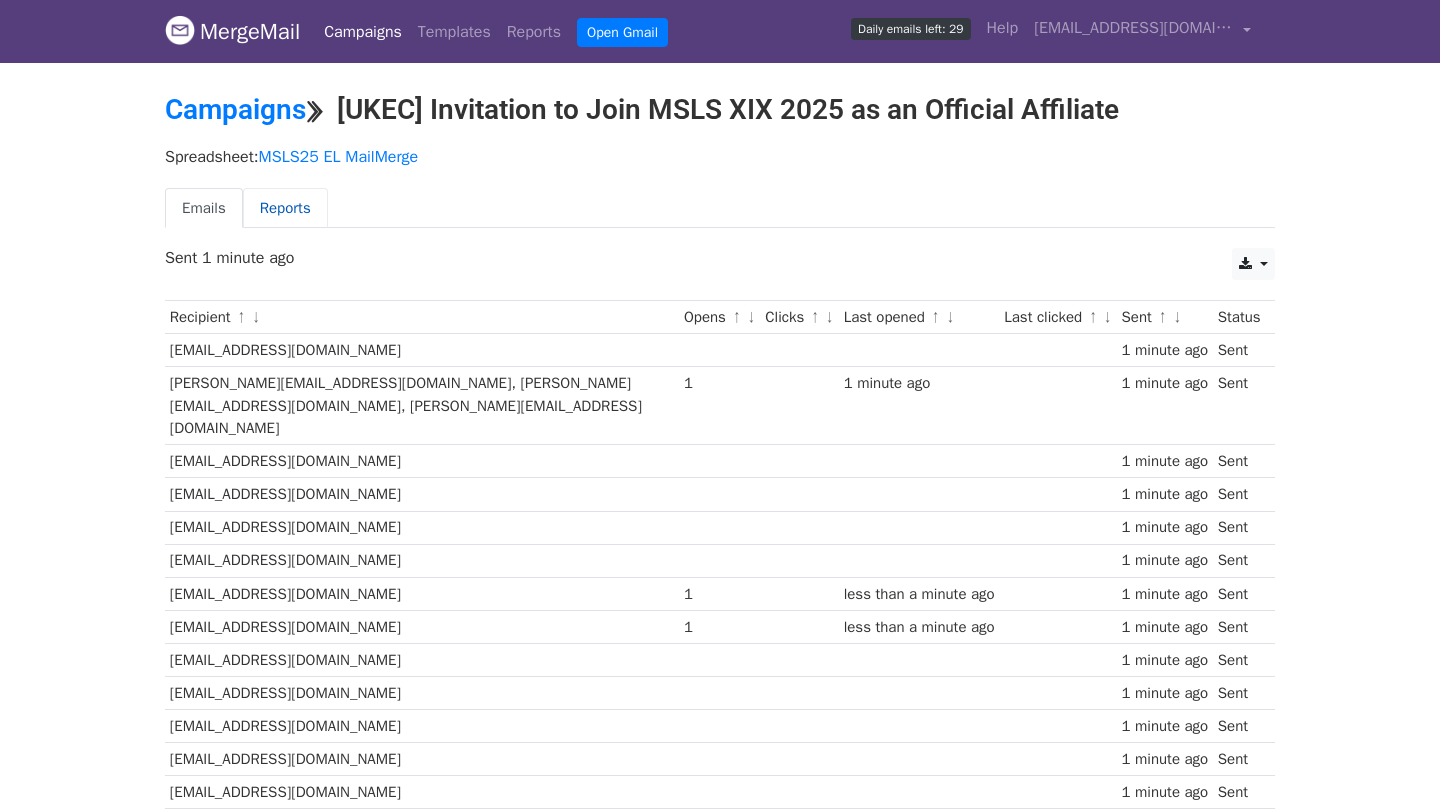 click on "Reports" at bounding box center [285, 208] 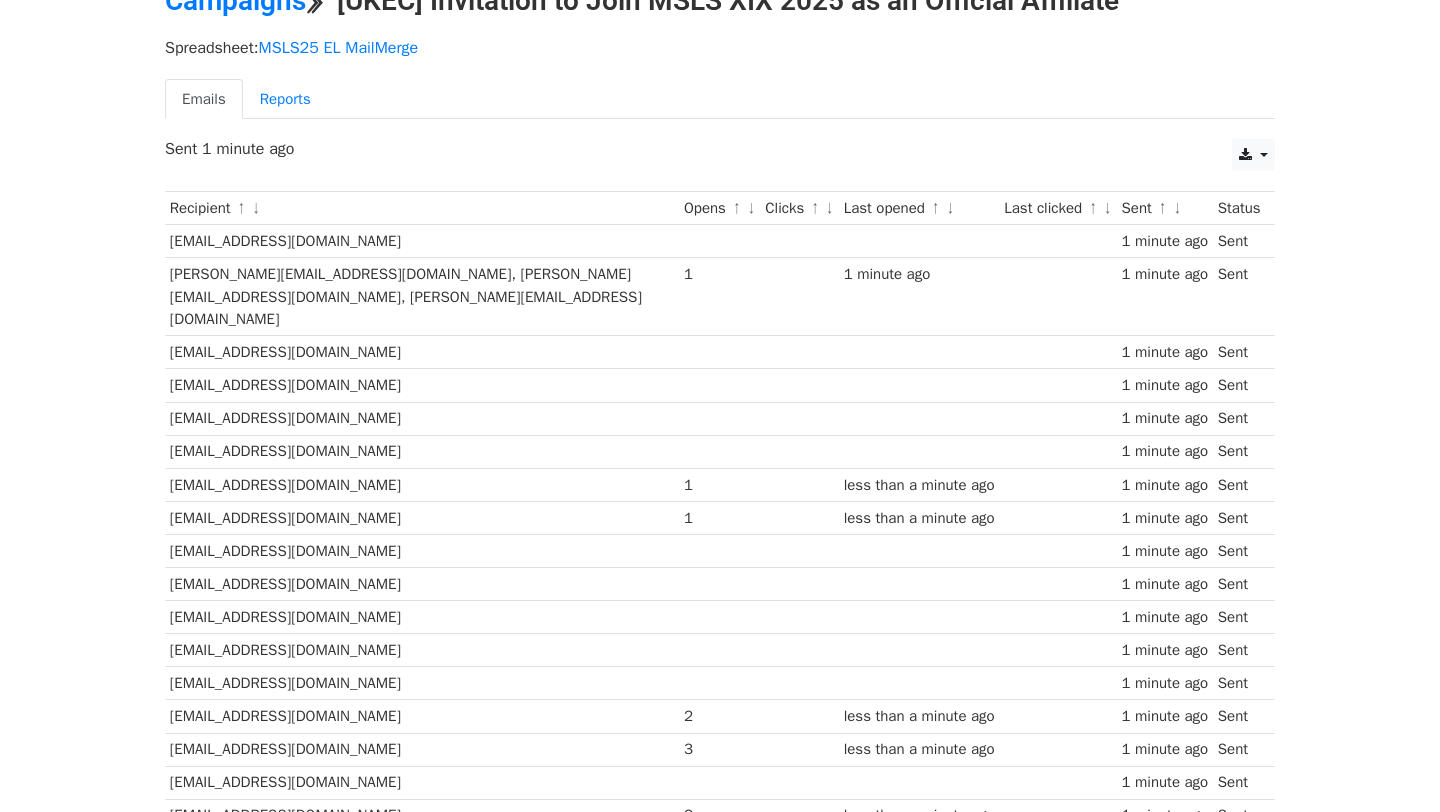 scroll, scrollTop: 0, scrollLeft: 0, axis: both 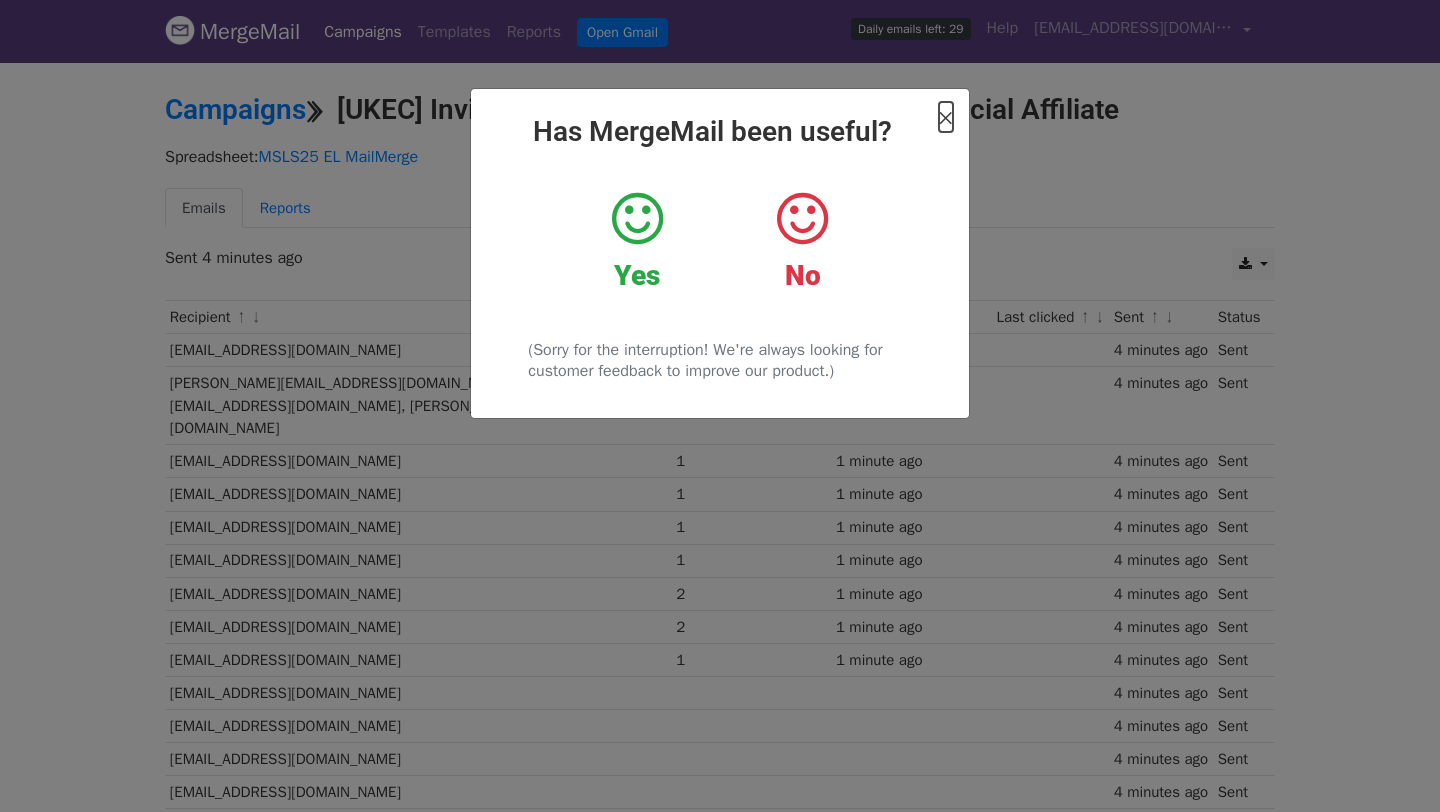 click on "×" at bounding box center [946, 117] 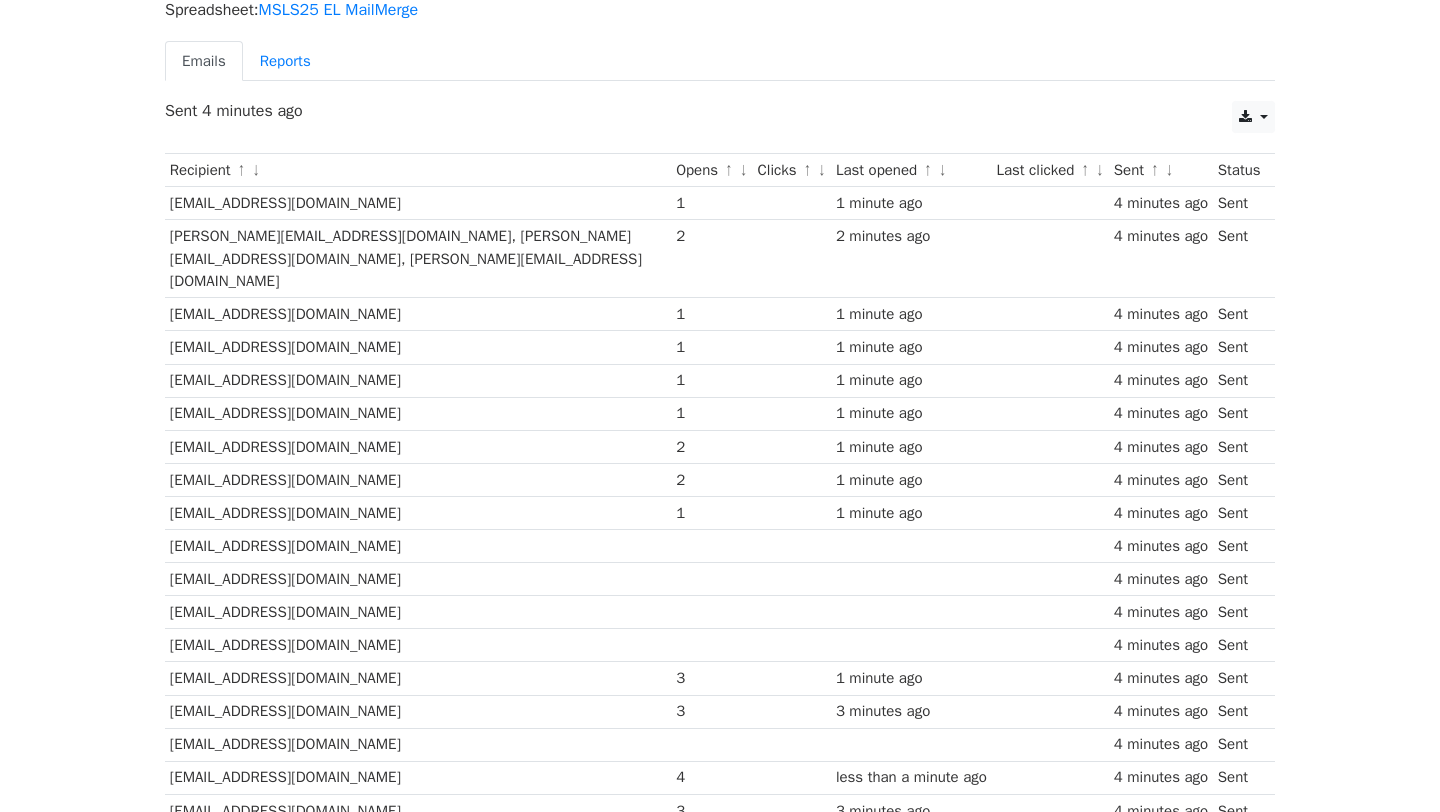 scroll, scrollTop: 0, scrollLeft: 0, axis: both 